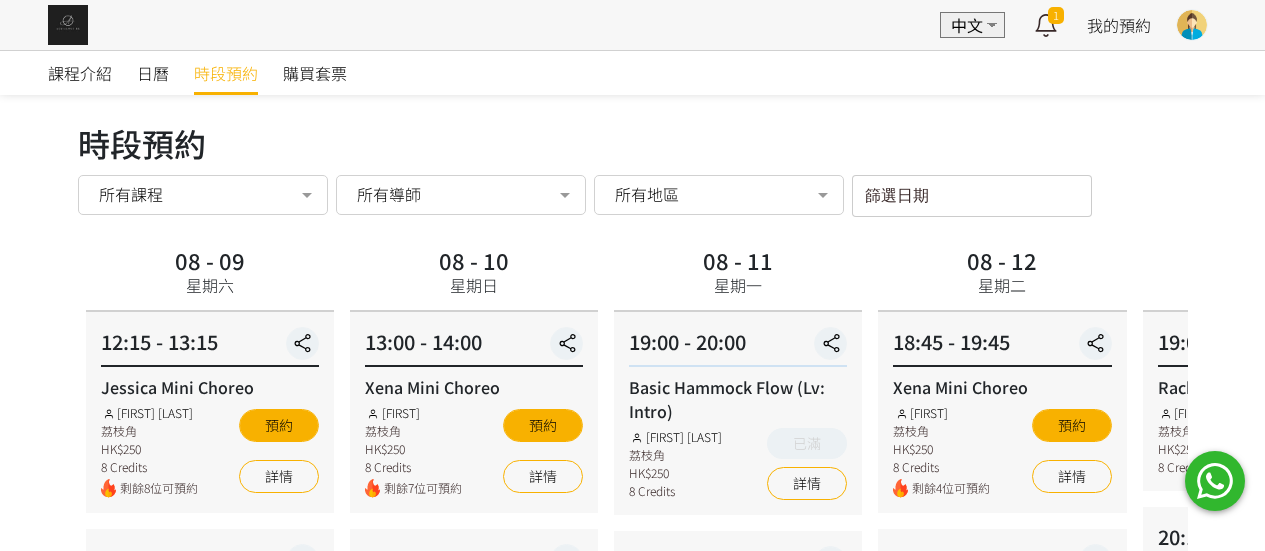 scroll, scrollTop: 0, scrollLeft: 0, axis: both 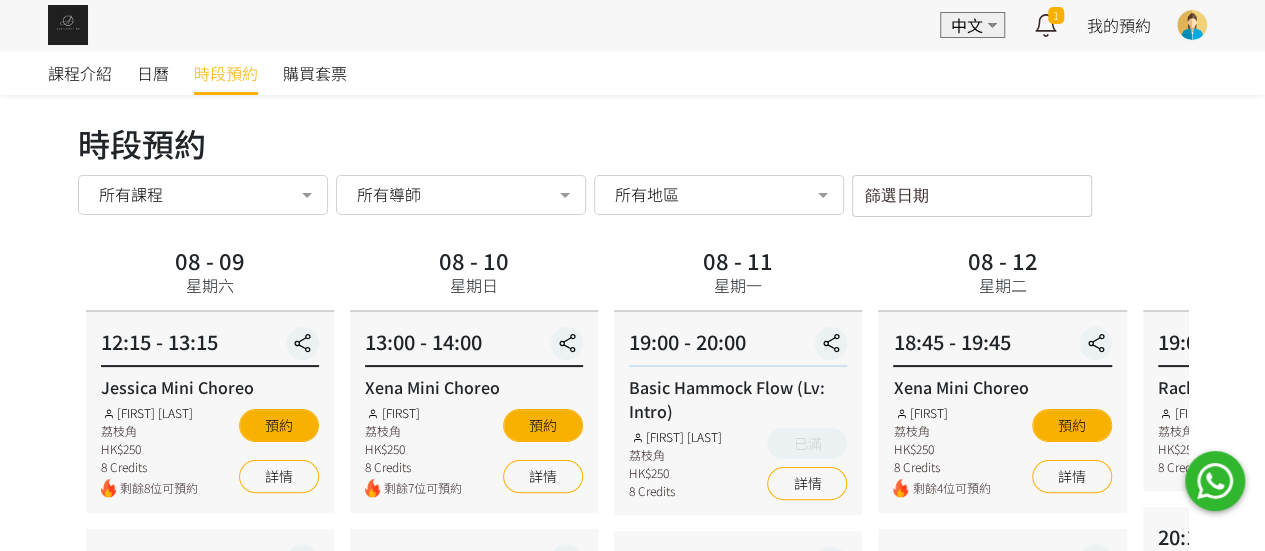 click on "所有地區" at bounding box center [718, 194] 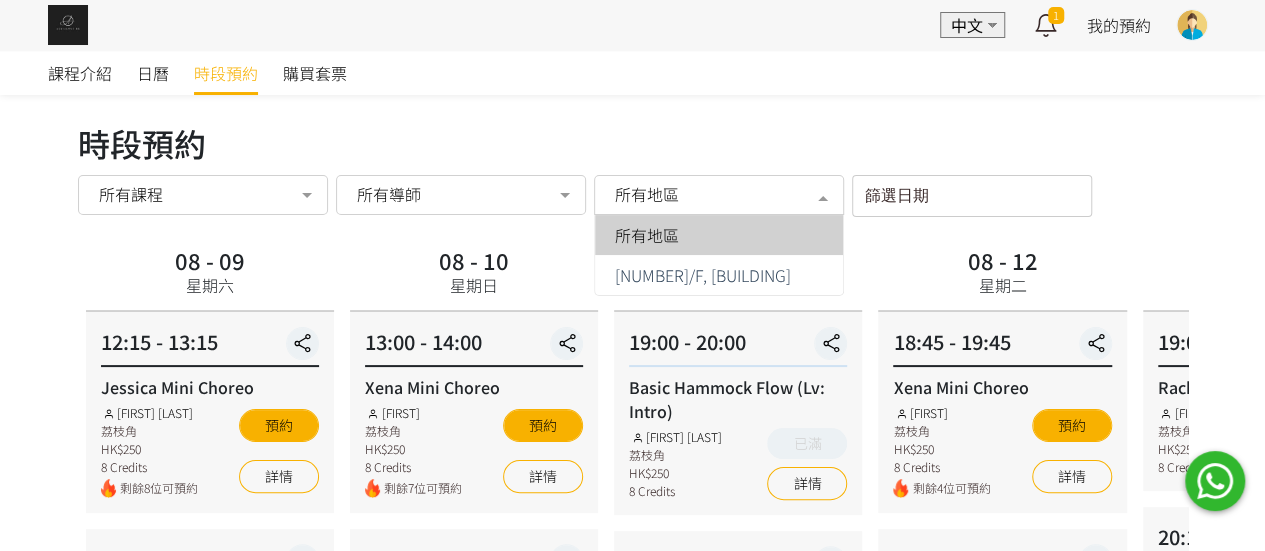 click on "篩選日期" at bounding box center (887, 192) 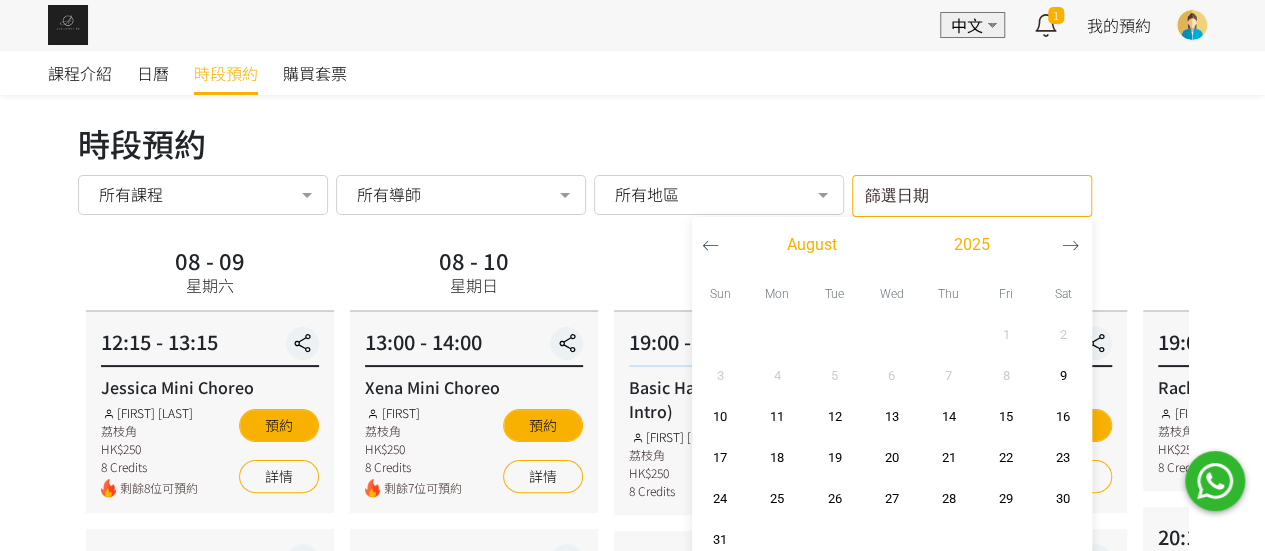 click 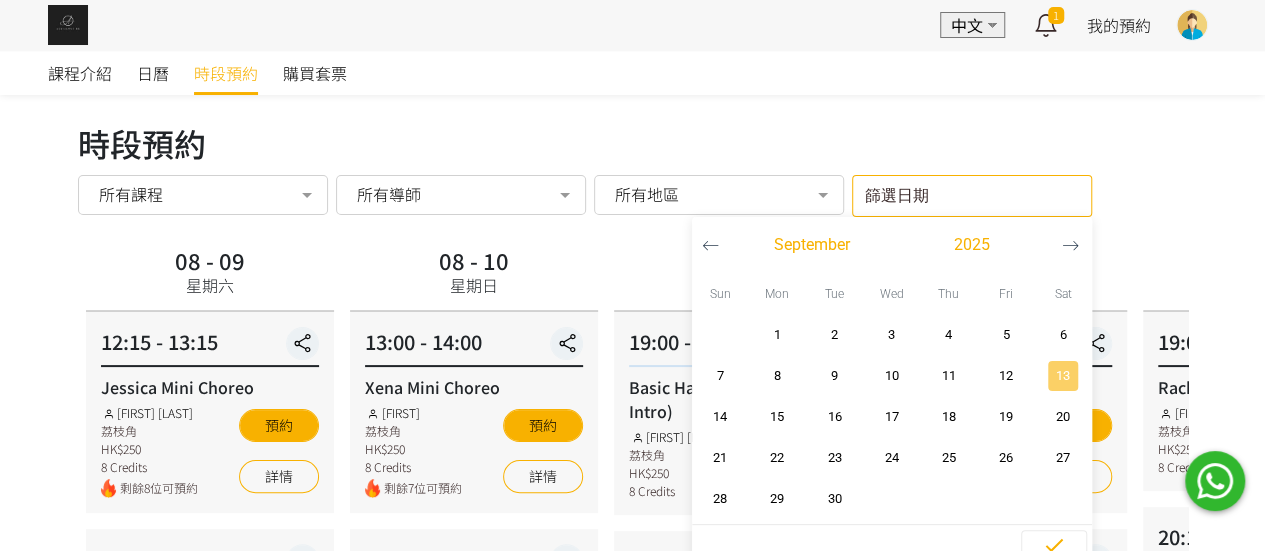 click on "13" at bounding box center (1062, 376) 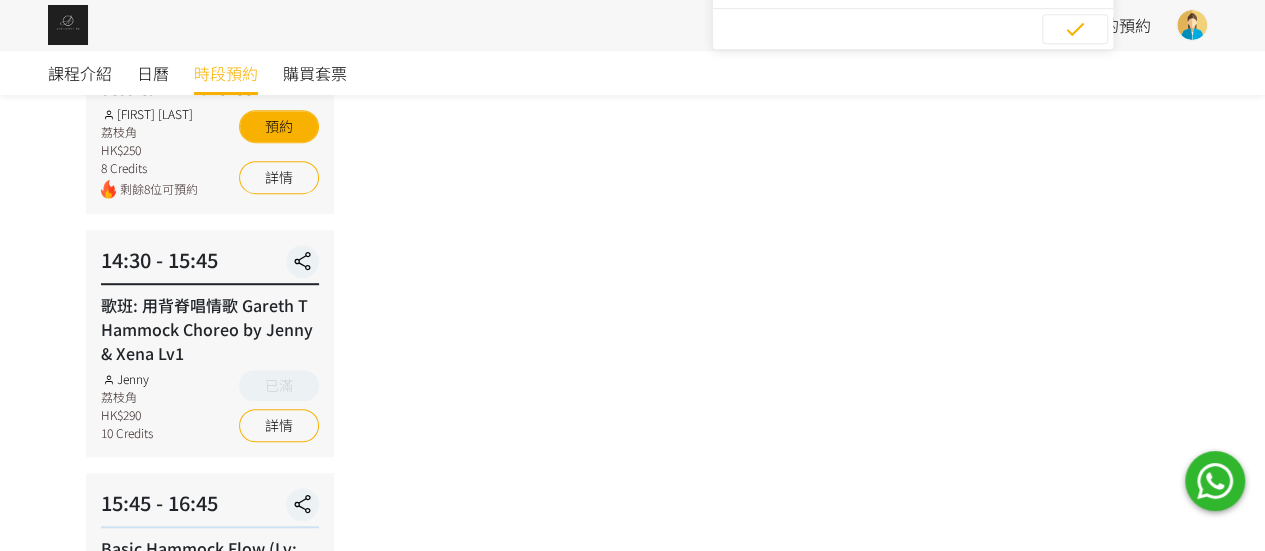 scroll, scrollTop: 116, scrollLeft: 0, axis: vertical 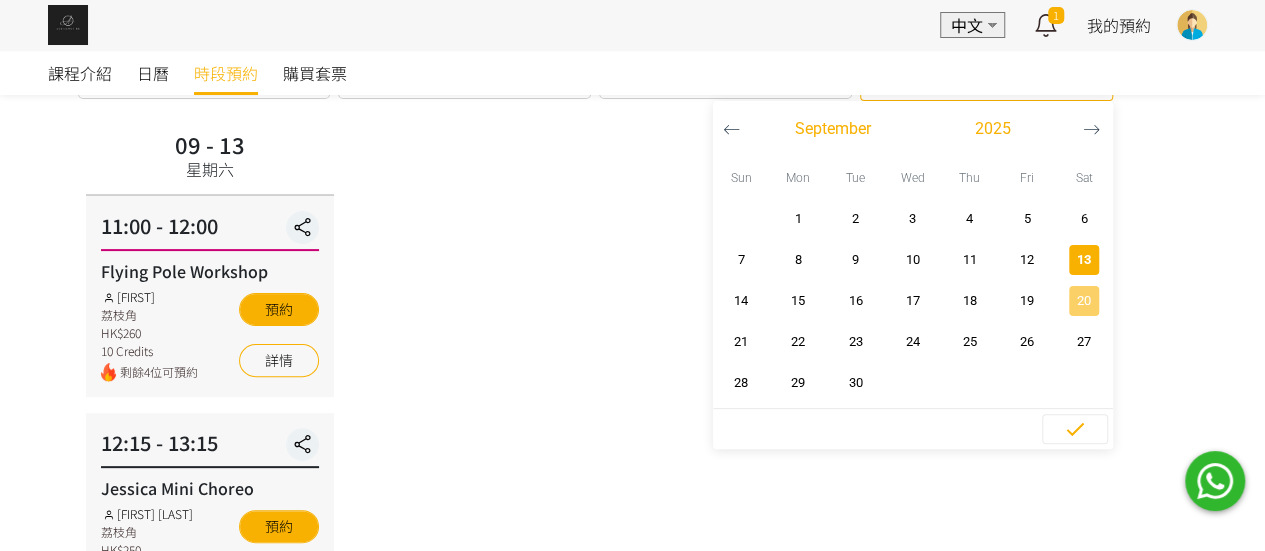 click on "20" at bounding box center (1083, 301) 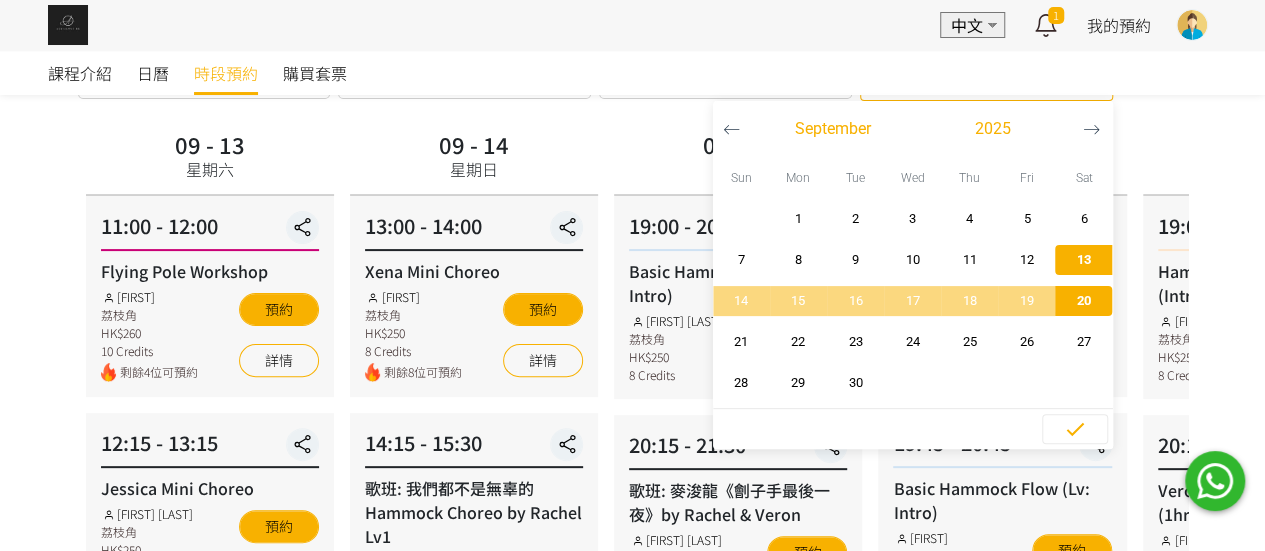 click on "09 -
17
星期三" at bounding box center [1267, 160] 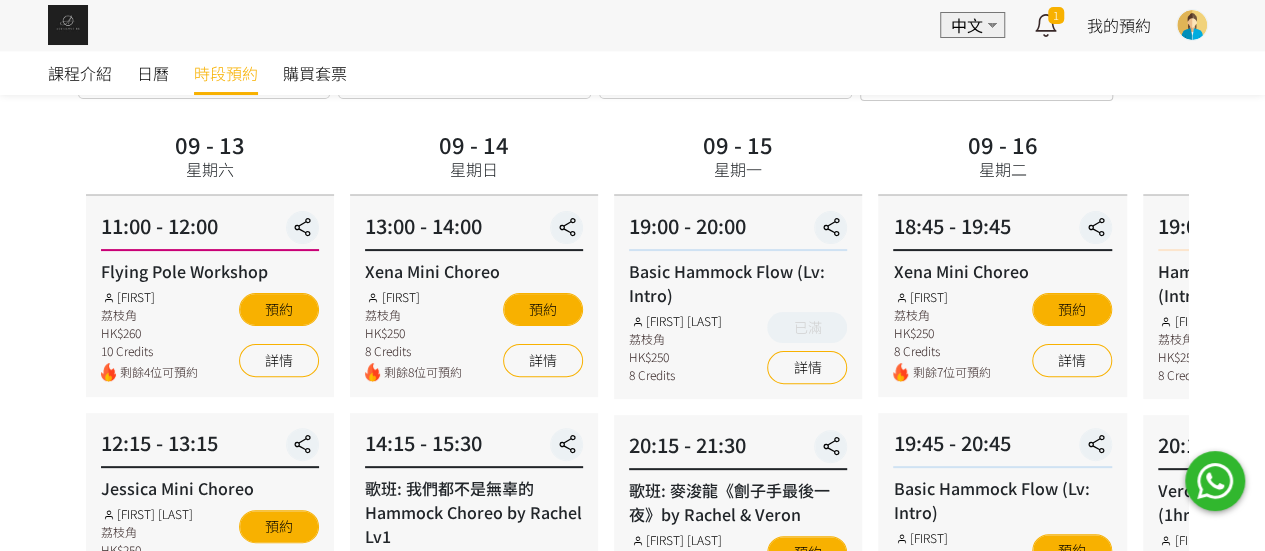 click on "09 -
16
星期二
18:45 - 19:45
Xena Mini Choreo
Xena
[DISTRICT]
HK$250
8 Credits
剩餘7位可預約
預約
詳情
19:45 - 20:45
Basic Hammock Flow (Lv: Intro)
Coey
[DISTRICT]
HK$250
8 Credits
剩餘2位可預約
預約
詳情
20:45 - 21:45
Coey Mini Choreo
Coey
[DISTRICT]
HK$250
8 Credits
剩餘6位可預約
預約
詳情" at bounding box center (1002, 732) 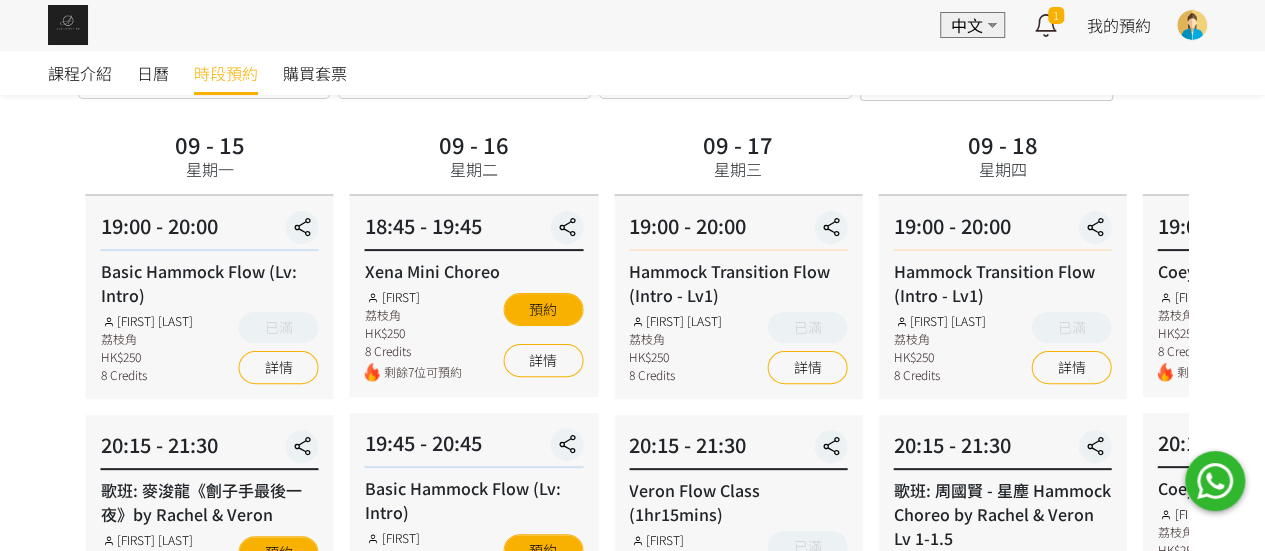click on "課程介紹   日曆   時段預約   購買套票
時段預約
時段預約
所有課程         所有課程   Jessica Mini Choreo   Hammock - Foundation 1 (Spinning Technique)   Basic Hammock Flow (Lv: Intro)   Xena Mini Choreo   歌班: Hammock Choreo 唯一 by Rachel Lv1.5   Silks Choreo by Joyce   Coey Mini Choreo   Rachel Mini Choreo   歌班: 因為愛情 — 陳奕迅&王菲 Hammock Choreo by Veron Lv1   Hammock Transition Flow (Intro - Lv1)   歌班: 麥浚龍《劊子手最後一夜》by Rachel & Veron   Flying Pole Workshop   歌班: 好心分手 Hammock Choreo by Fi Lv1   歌班：生命之花 Hammock Choreo by Fi lv1.5   歌班：我們都是第一次做人 — Firdhaus Hammock Choreo by Veron Lv1   歌班: 比賽version 《盛夏光年》Lv2 by Rachel   歌班: 我們都不是無辜的 Hammock Choreo by Rachel Lv1   歌班: 周國賢 - 星塵 Hammock Choreo by Rachel & Veron Lv 1-1.5     Veron Flow Class (1hr15mins)         List is empty." at bounding box center (632, 693) 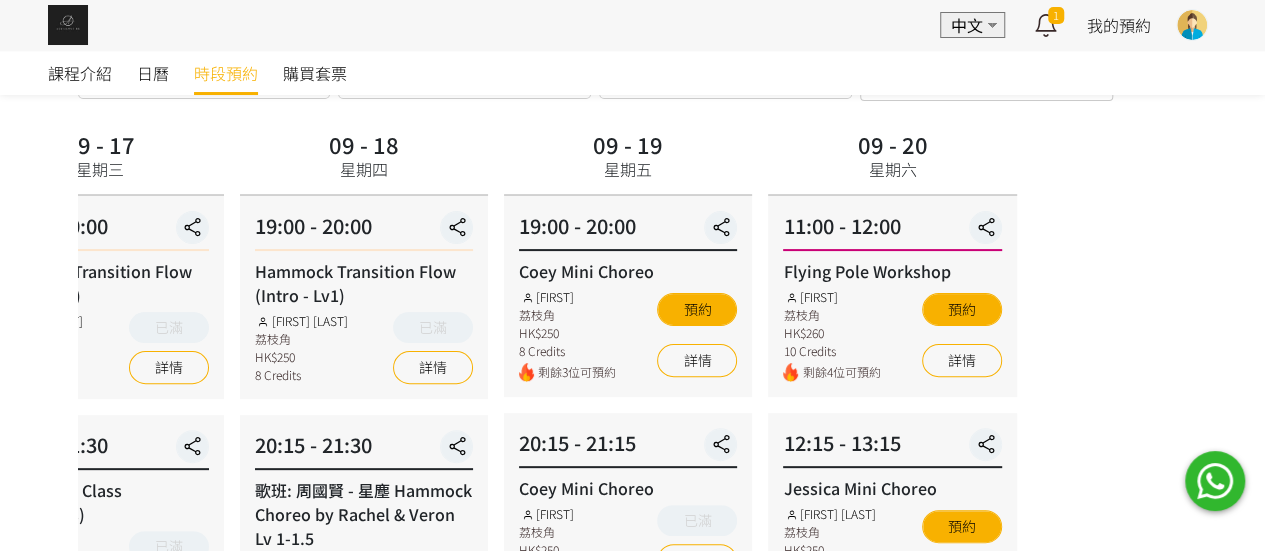 click on "08 -
12
星期六
11:00 - 12:00
Flying Pole Workshop
Tracy
[DISTRICT]
HK$260
10 Credits
剩餘4位可預約
預約
詳情
12:15 - 13:15
Jessica Mini Choreo
Jessica Ng
[DISTRICT]
HK$250
8 Credits
剩餘8位可預約
預約
詳情
14:30 - 15:45
歌班: 用背脊唱情歌 Gareth T Hammock Choreo by Jenny & Xena Lv1
Jenny
[DISTRICT]
HK$290
10 Credits
已滿
詳情
15:45 - 16:45
Basic Hammock Flow (Lv: Intro)
Coey
[DISTRICT]
HK$250" at bounding box center (-535, 732) 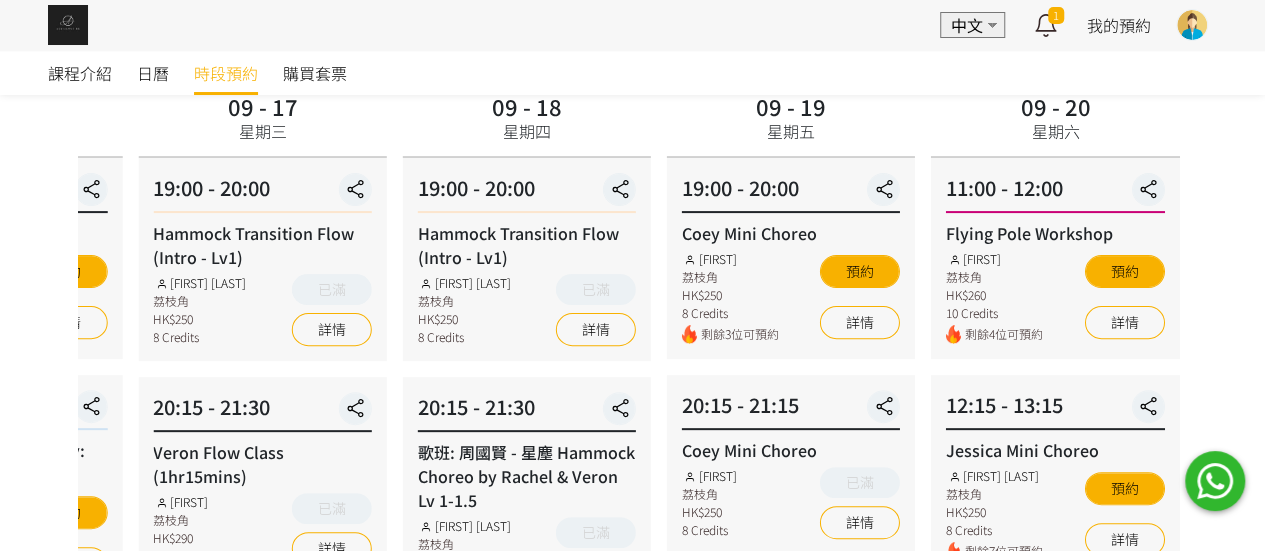 scroll, scrollTop: 0, scrollLeft: 0, axis: both 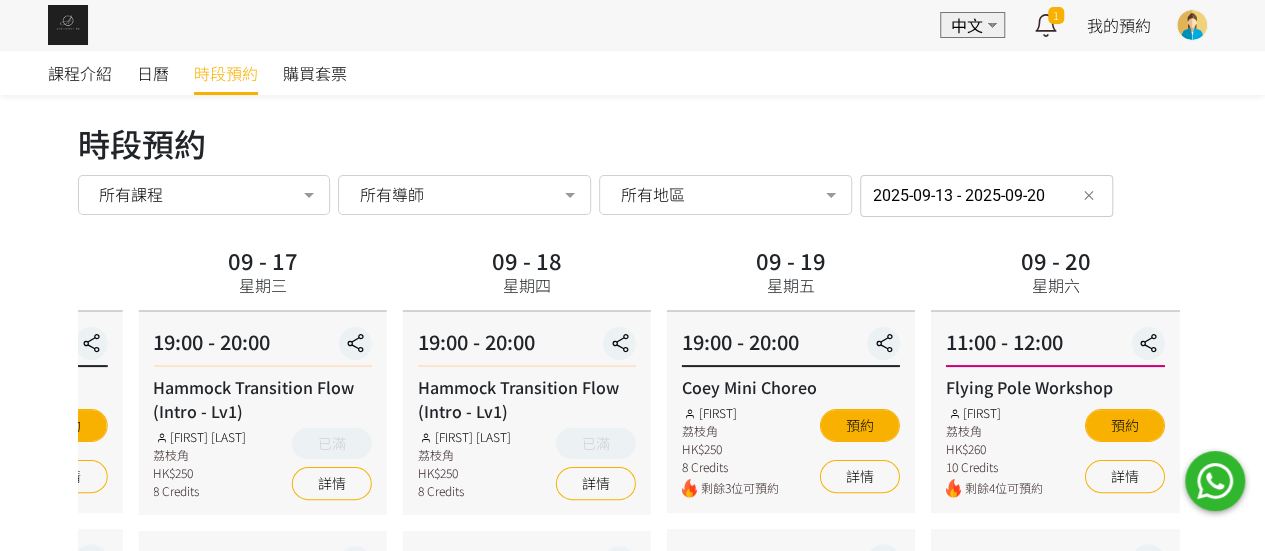 click on "2025-09-13 - 2025-09-20" at bounding box center (986, 196) 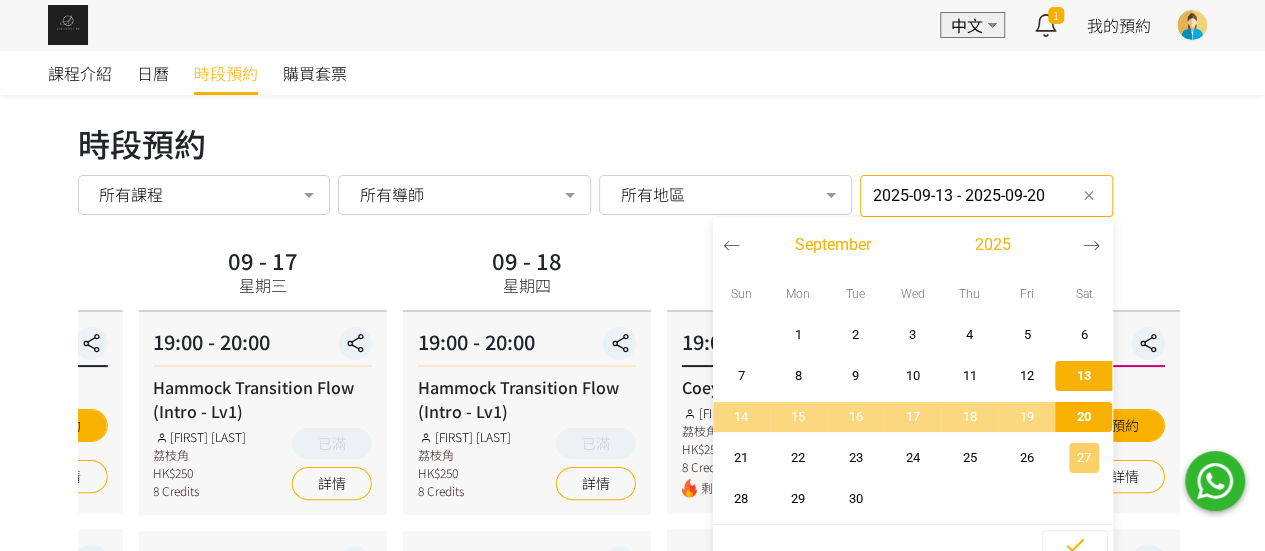 click on "27" at bounding box center (1083, 458) 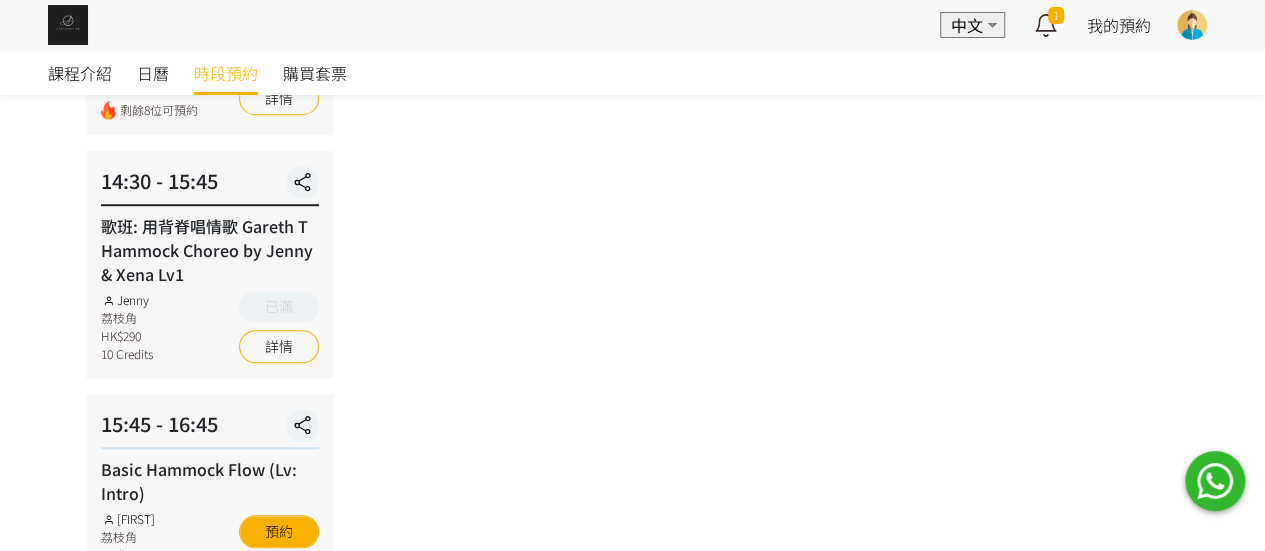 scroll, scrollTop: 600, scrollLeft: 0, axis: vertical 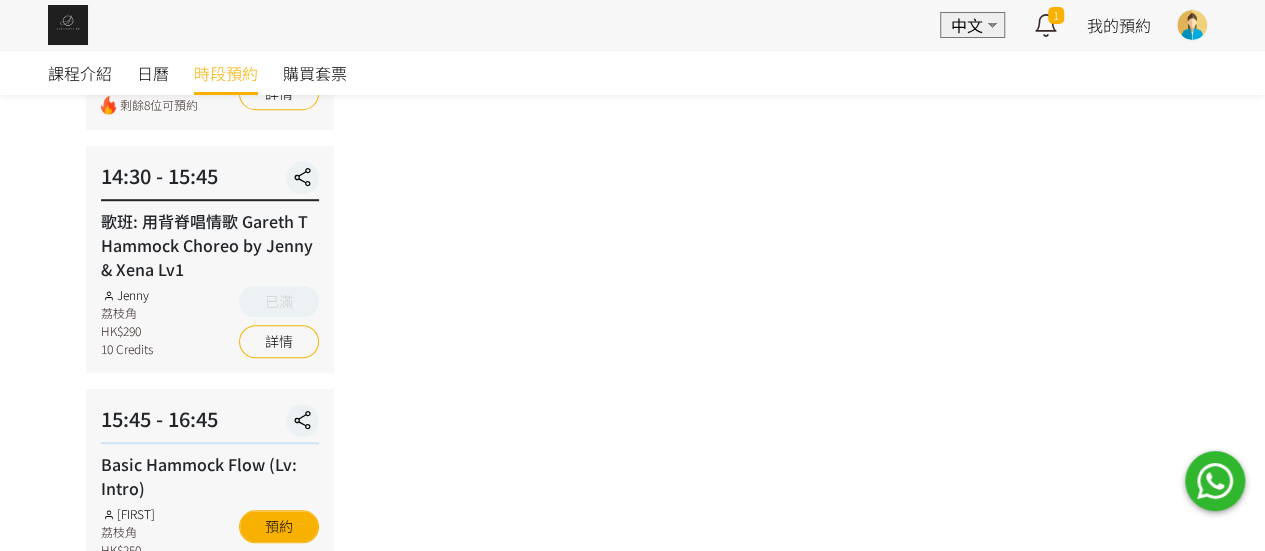 click on "已滿" at bounding box center (279, 301) 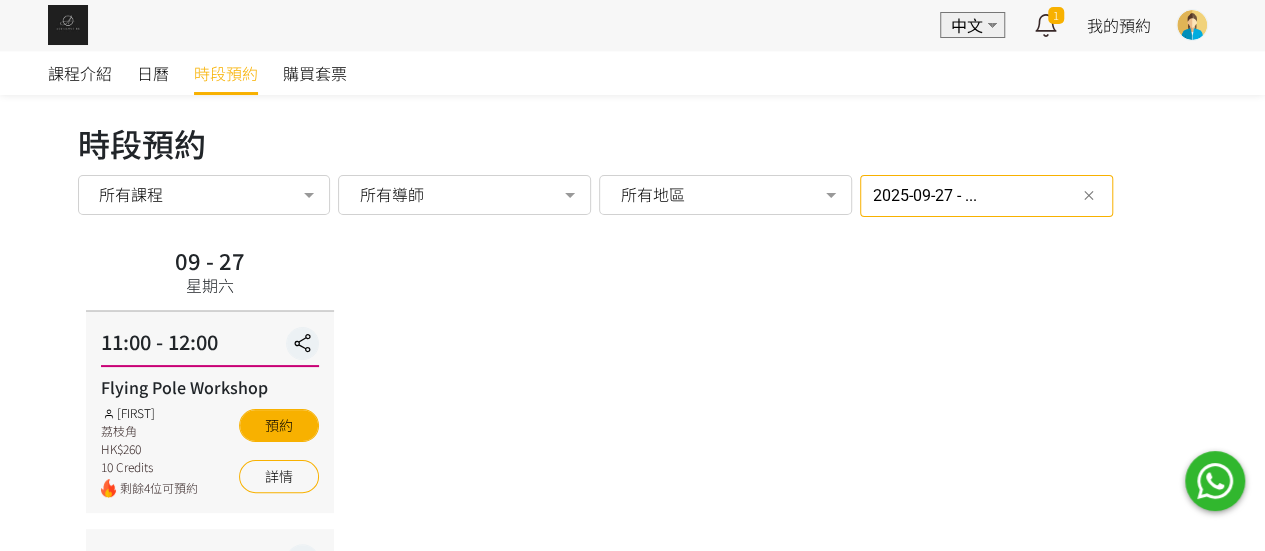 click on "2025-09-27 - ..." at bounding box center [986, 196] 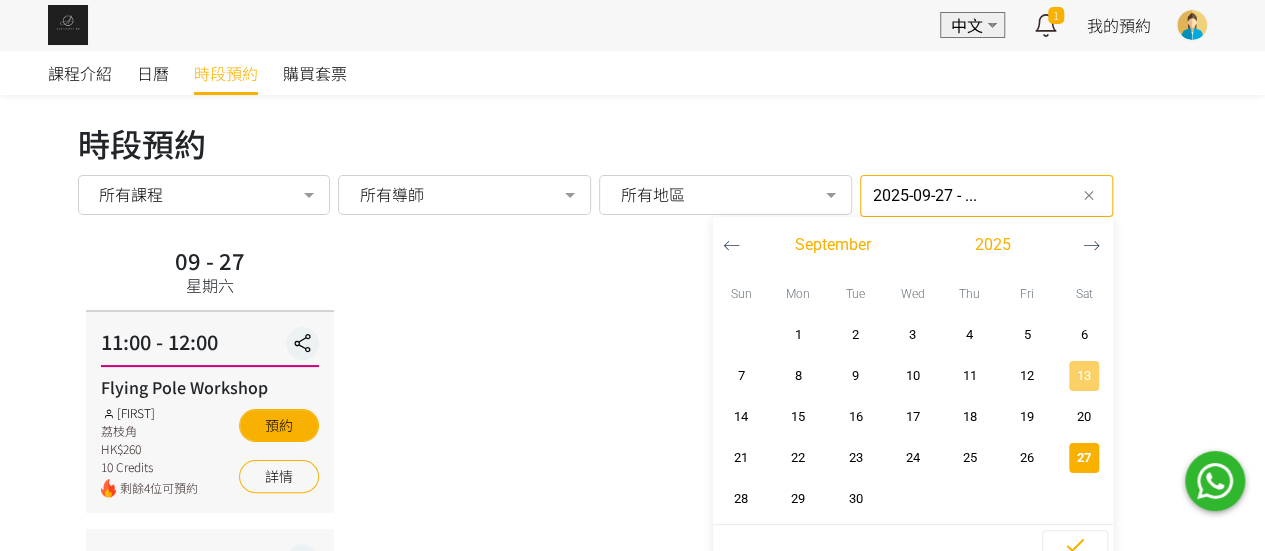 click on "13" at bounding box center [1083, 376] 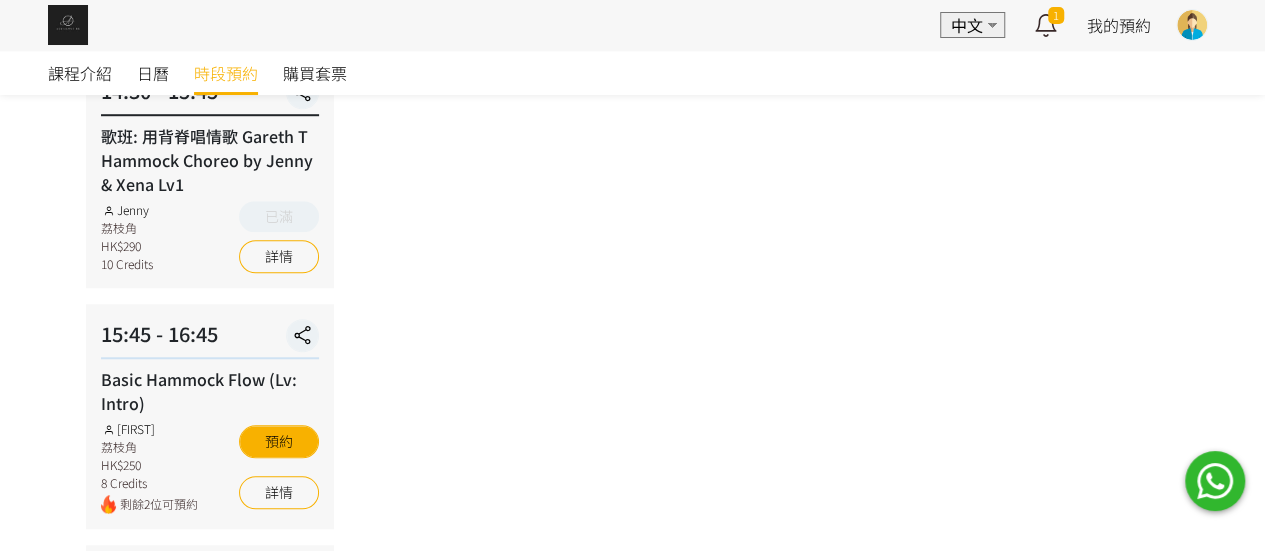 scroll, scrollTop: 600, scrollLeft: 0, axis: vertical 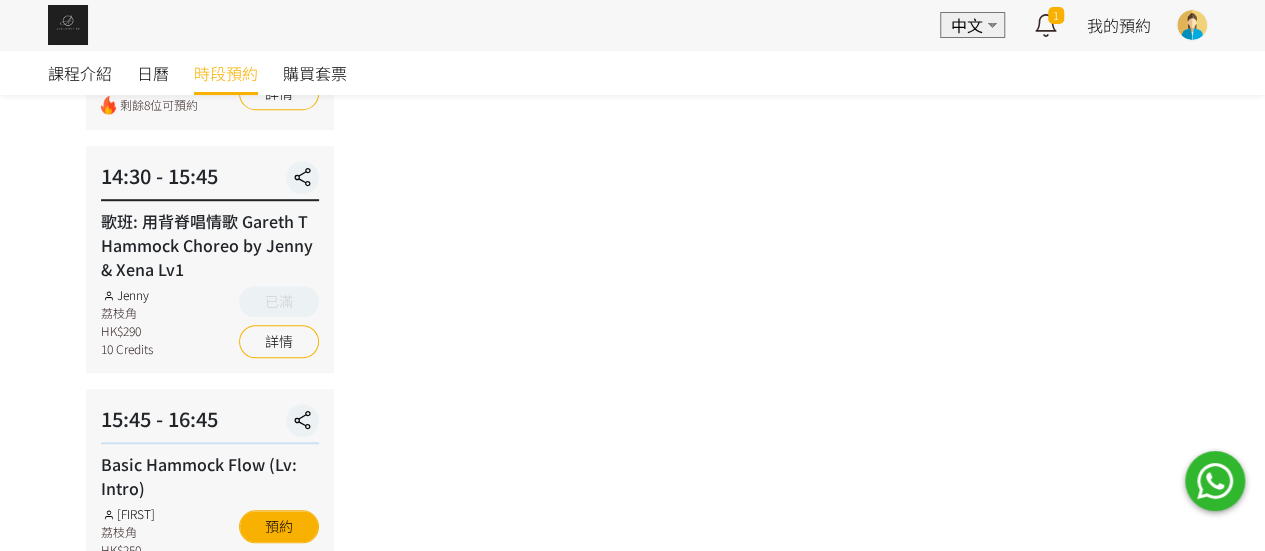 click on "歌班: 用背脊唱情歌 Gareth T Hammock Choreo by Jenny & Xena Lv1" at bounding box center (210, 245) 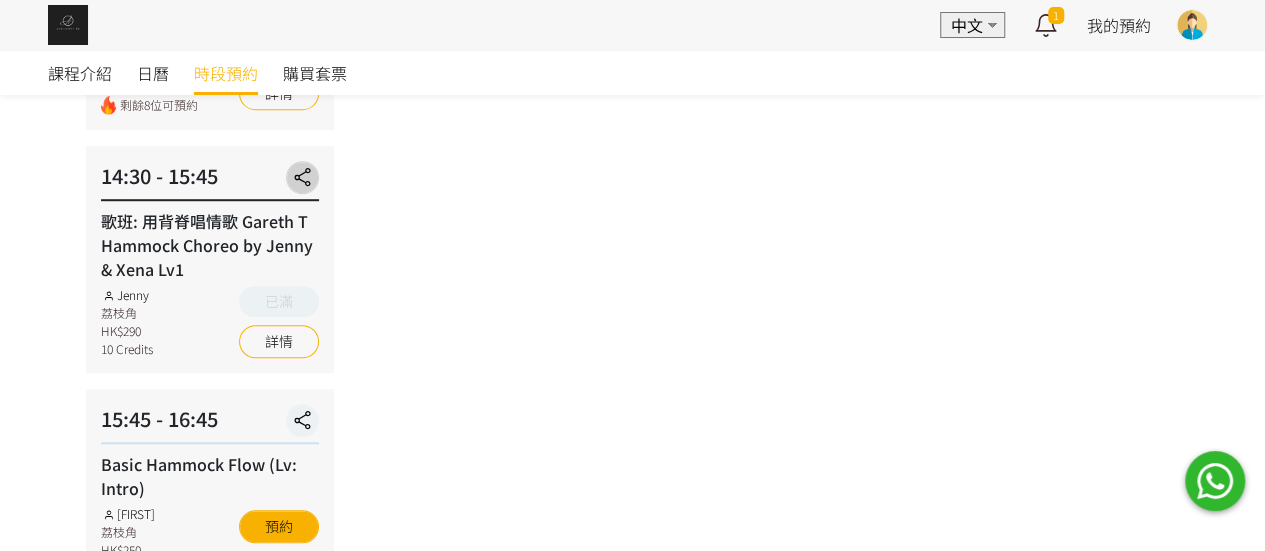 click at bounding box center [303, 177] 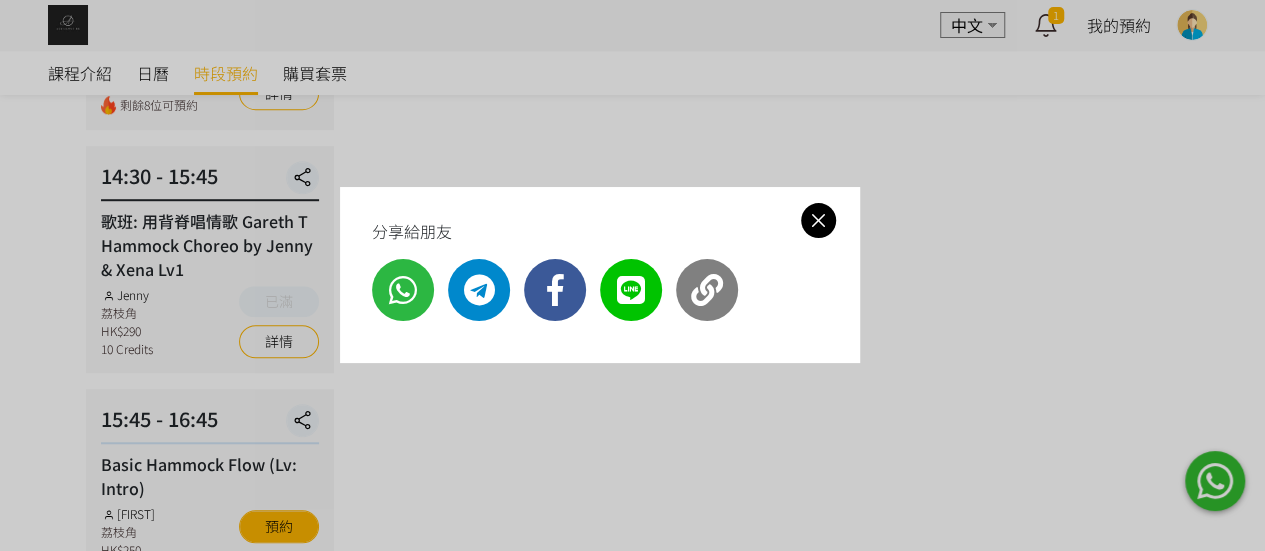 click at bounding box center [818, 220] 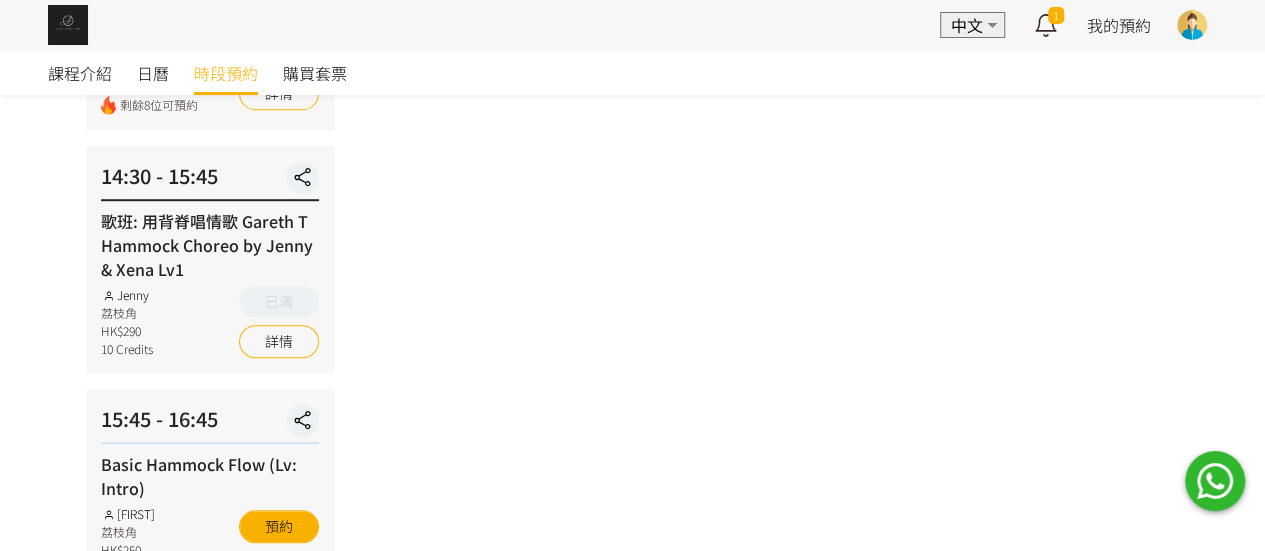 click on "14:30 - 15:45
歌班: 用背脊唱情歌 Gareth T Hammock Choreo by Jenny & Xena Lv1
Jenny
[DISTRICT]
HK$290
10 Credits
已滿
詳情" at bounding box center [210, 259] 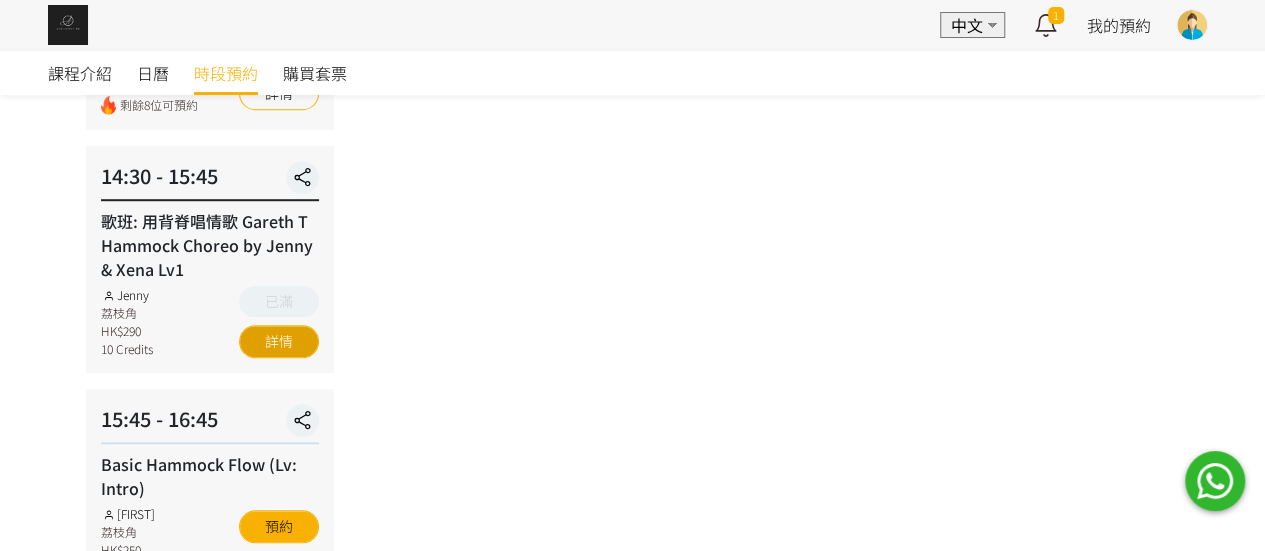 click on "詳情" at bounding box center (279, 341) 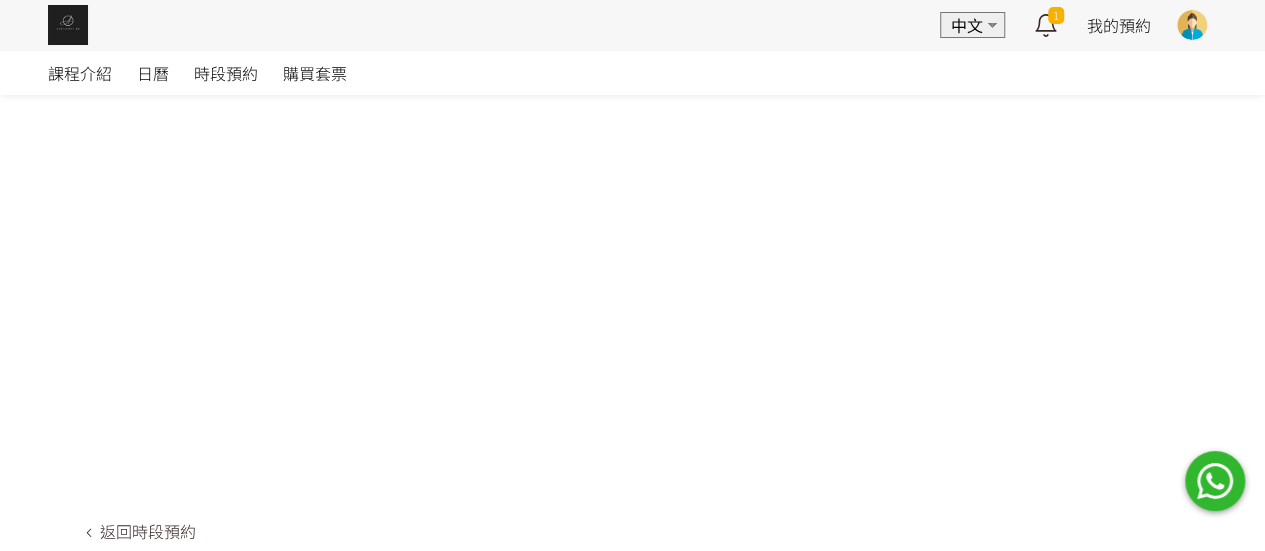 scroll, scrollTop: 1398, scrollLeft: 0, axis: vertical 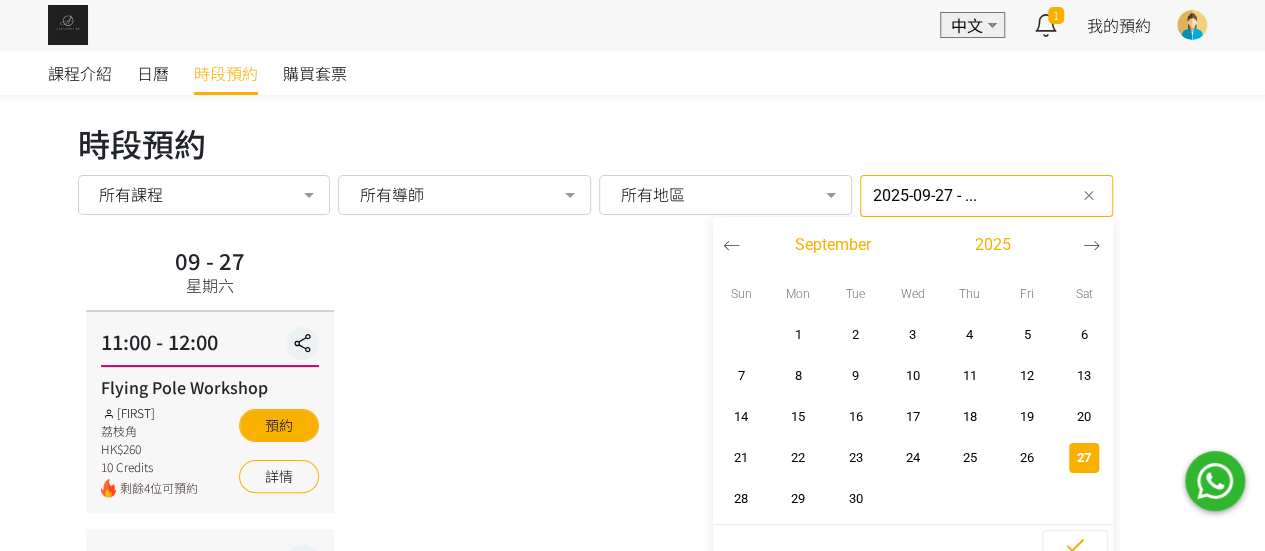click on "2025-09-27 - ..." at bounding box center (986, 196) 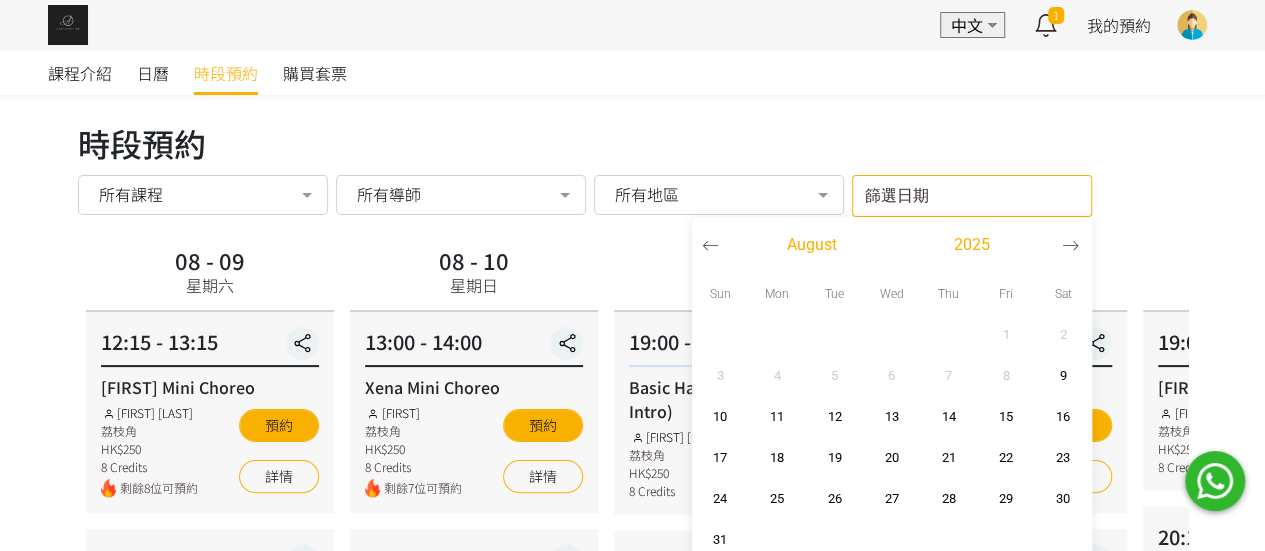 click on "時段預約" at bounding box center [633, 143] 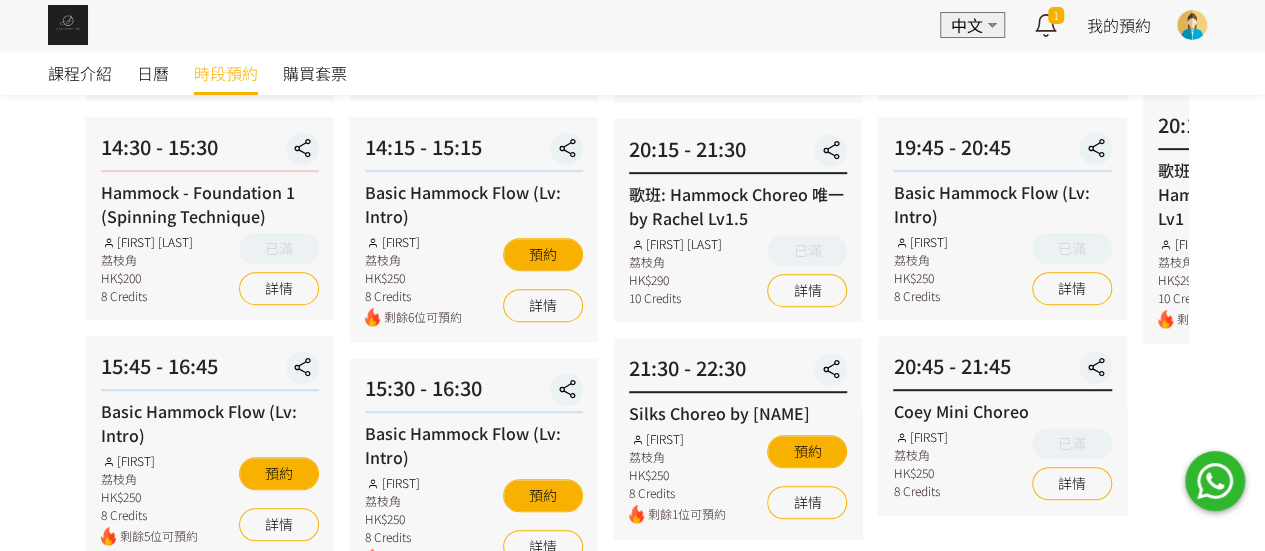 scroll, scrollTop: 200, scrollLeft: 0, axis: vertical 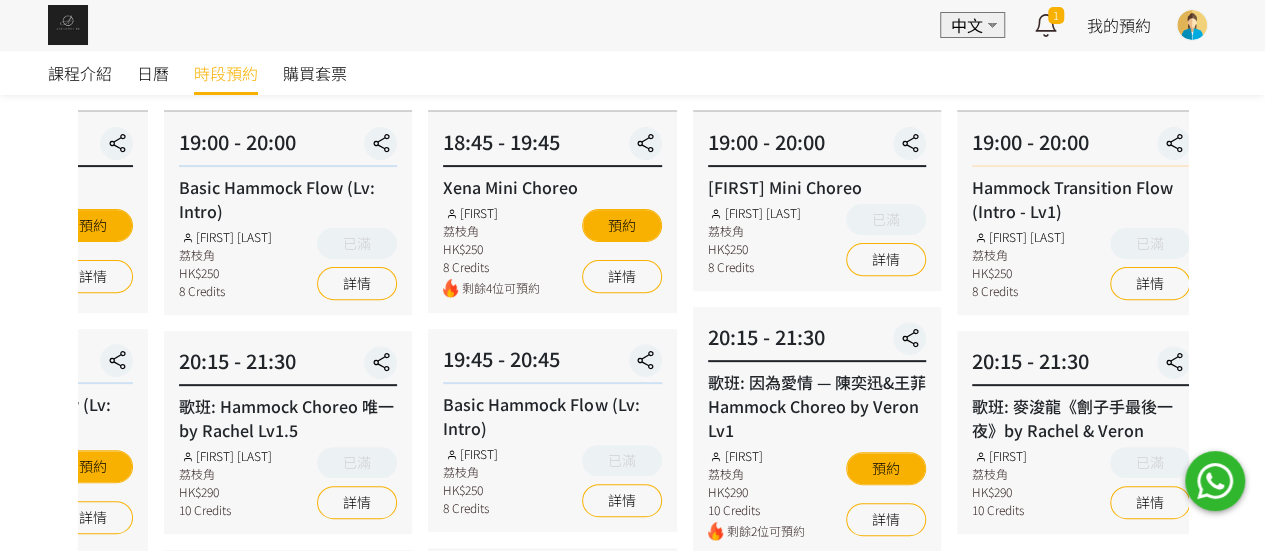 click on "Basic Hammock Flow (Lv: Intro)" at bounding box center (552, 416) 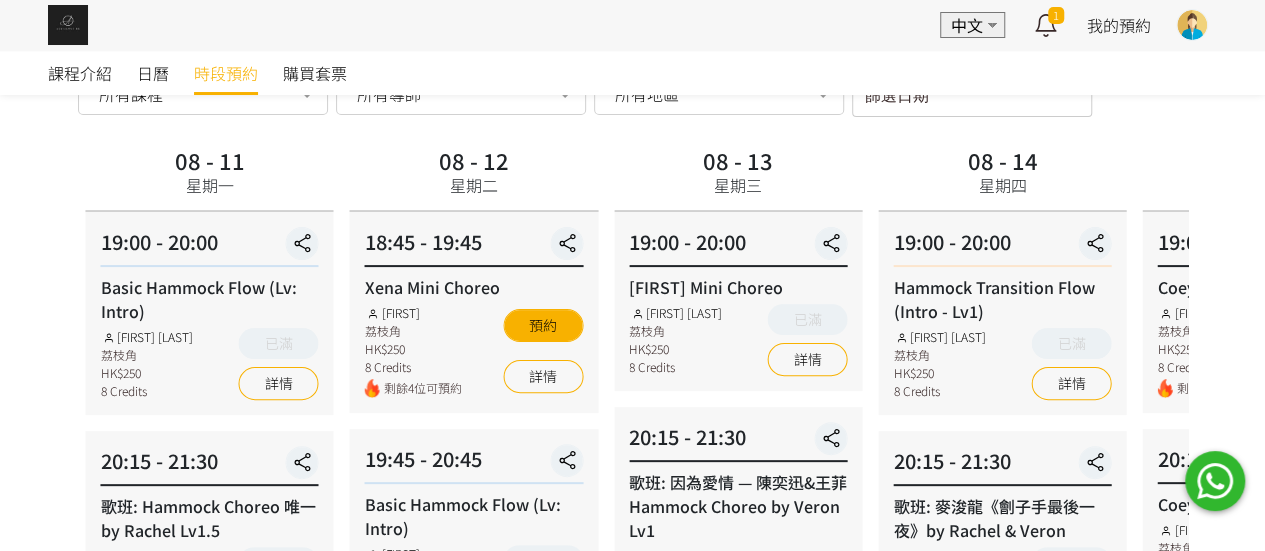 scroll, scrollTop: 300, scrollLeft: 0, axis: vertical 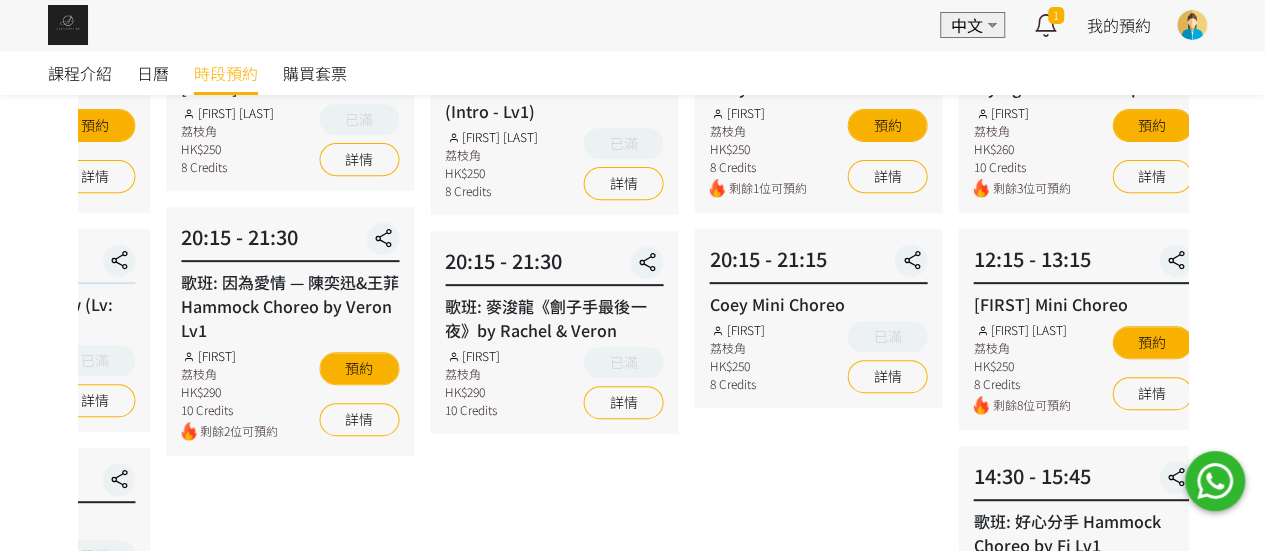 click on "Veron
荔枝角
HK$290
10 Credits
已滿
詳情" at bounding box center (554, 383) 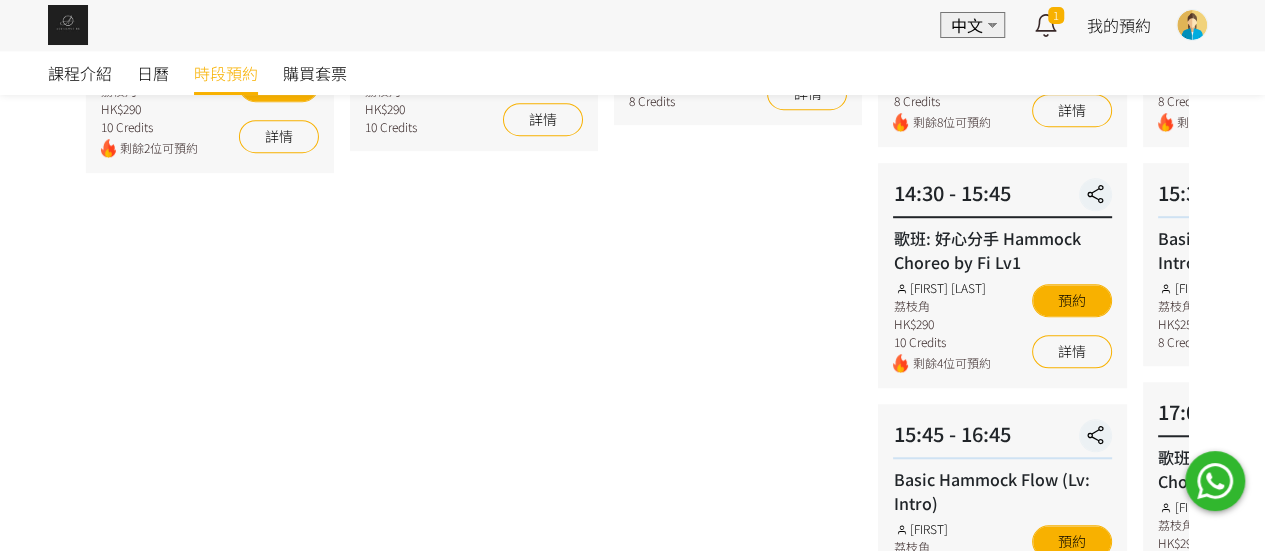 scroll, scrollTop: 600, scrollLeft: 0, axis: vertical 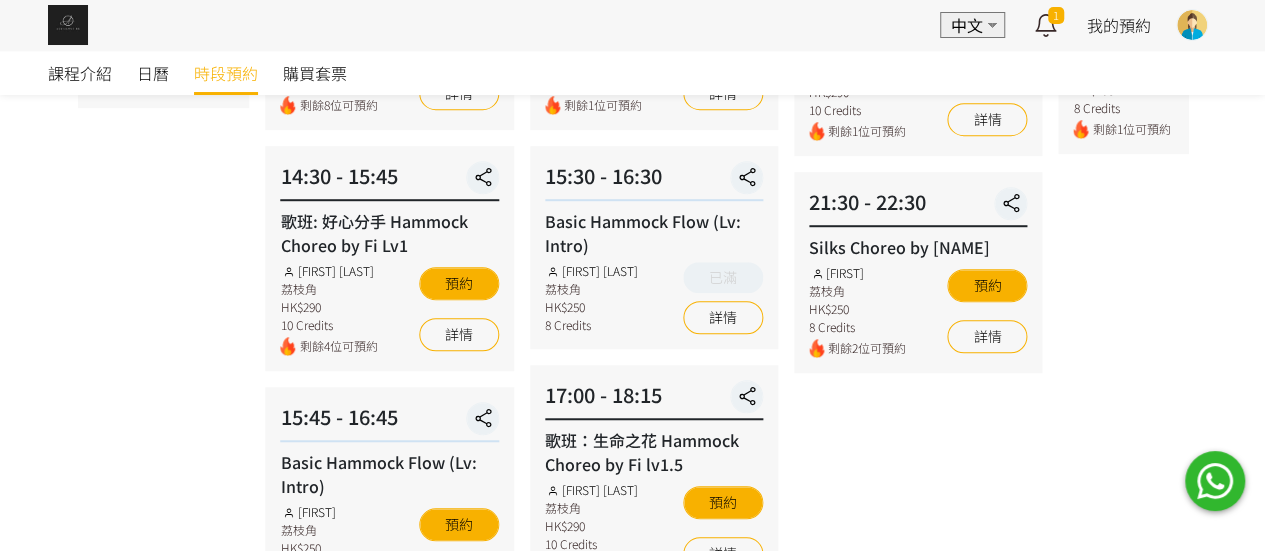 click on "08 -
16
星期六
11:00 - 12:00
Flying Pole Workshop
Tracy
荔枝角
HK$260
10 Credits
剩餘3位可預約
預約
詳情
12:15 - 13:15
Jessica Mini Choreo
Jessica Ng
荔枝角
HK$250
8 Credits
剩餘8位可預約
預約
詳情
14:30 - 15:45
歌班: 好心分手 Hammock Choreo by Fi Lv1
Fiona Tang
荔枝角
HK$290
10 Credits
剩餘4位可預約
預約
詳情
15:45 - 16:45
Basic Hammock Flow (Lv: Intro)
Coey
荔枝角
HK$250" at bounding box center [390, 247] 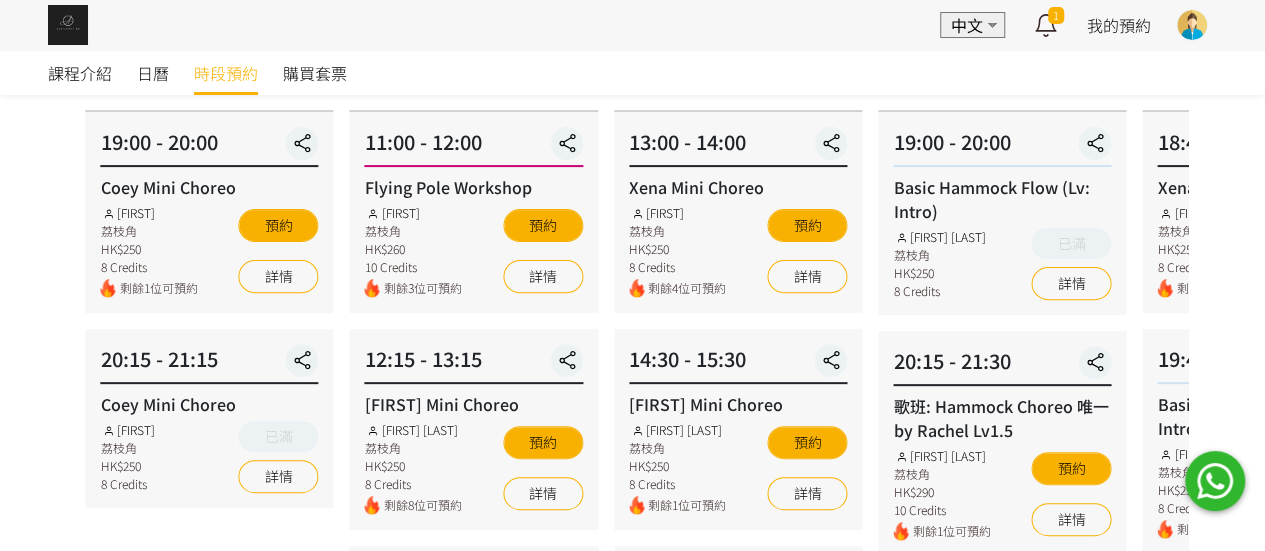 scroll, scrollTop: 100, scrollLeft: 0, axis: vertical 